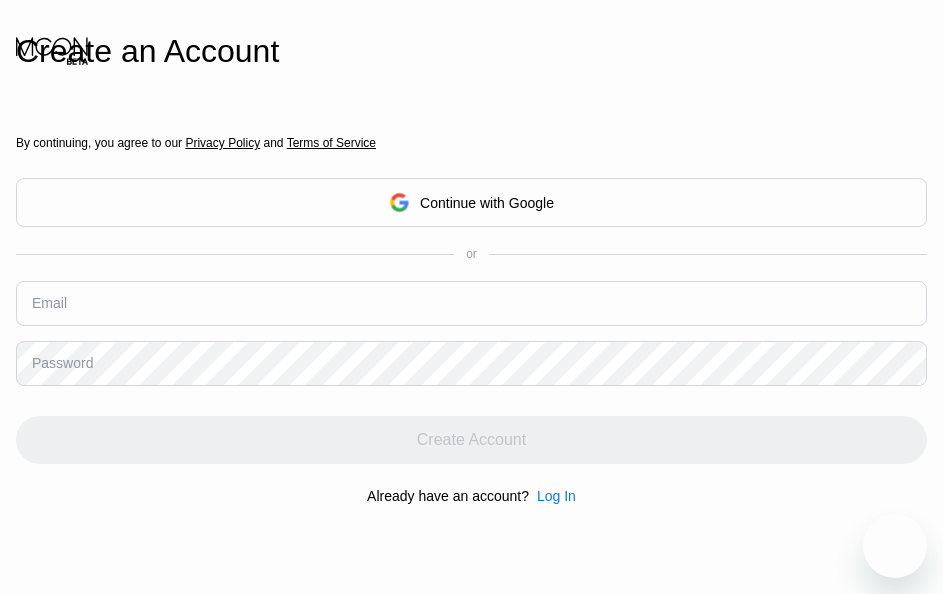 scroll, scrollTop: 0, scrollLeft: 0, axis: both 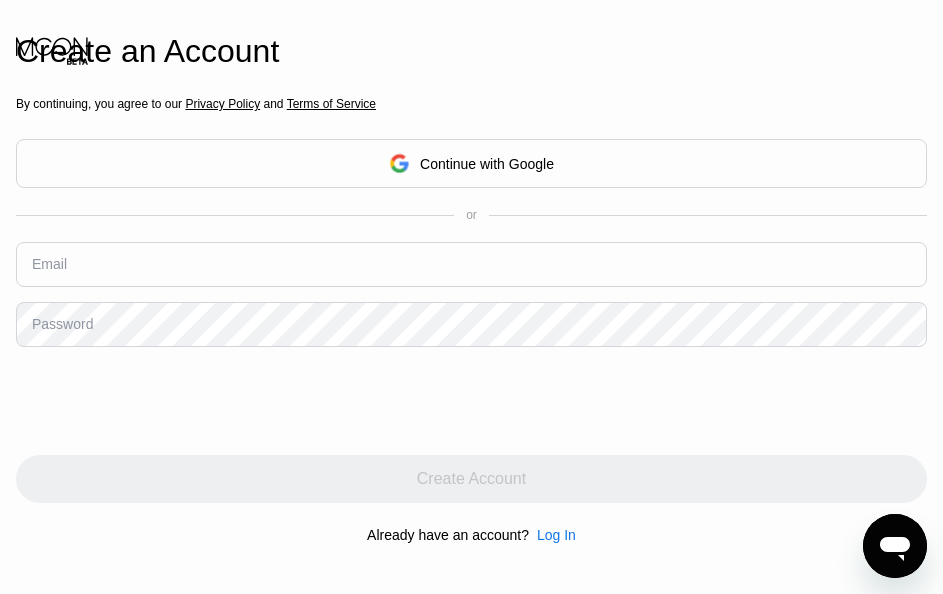 click on "Email" at bounding box center (471, 272) 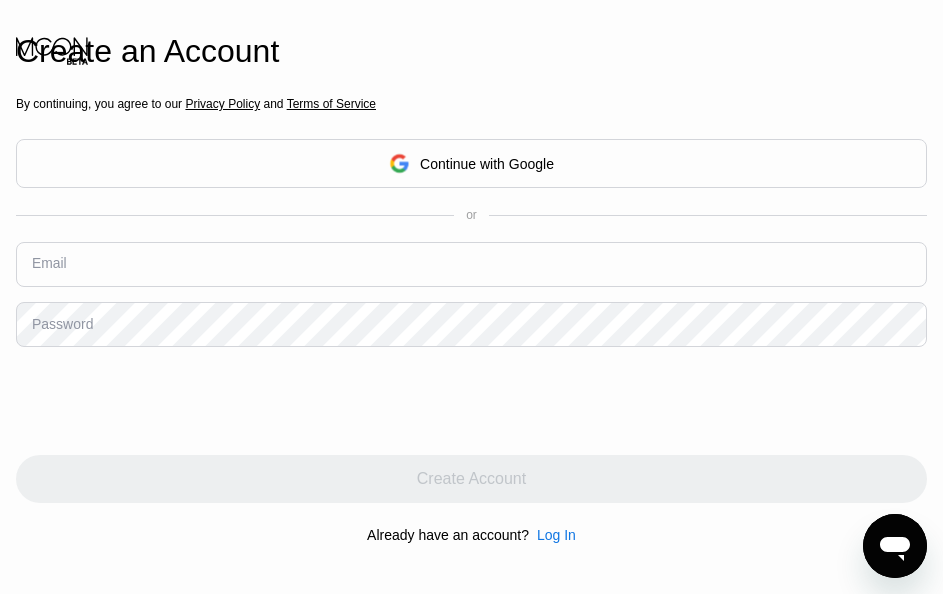 click at bounding box center [471, 264] 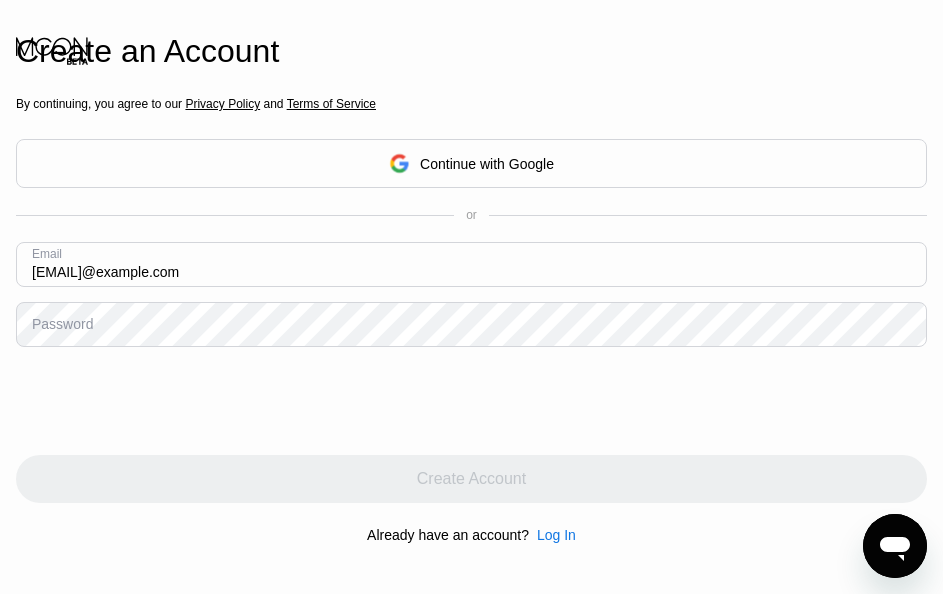 type on "[EMAIL]" 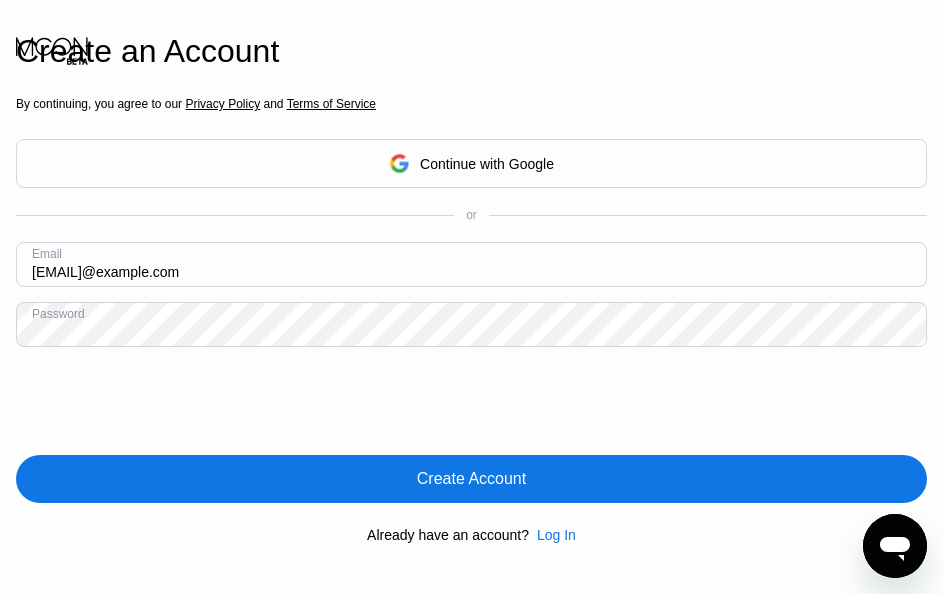 click on "Create Account" at bounding box center (471, 479) 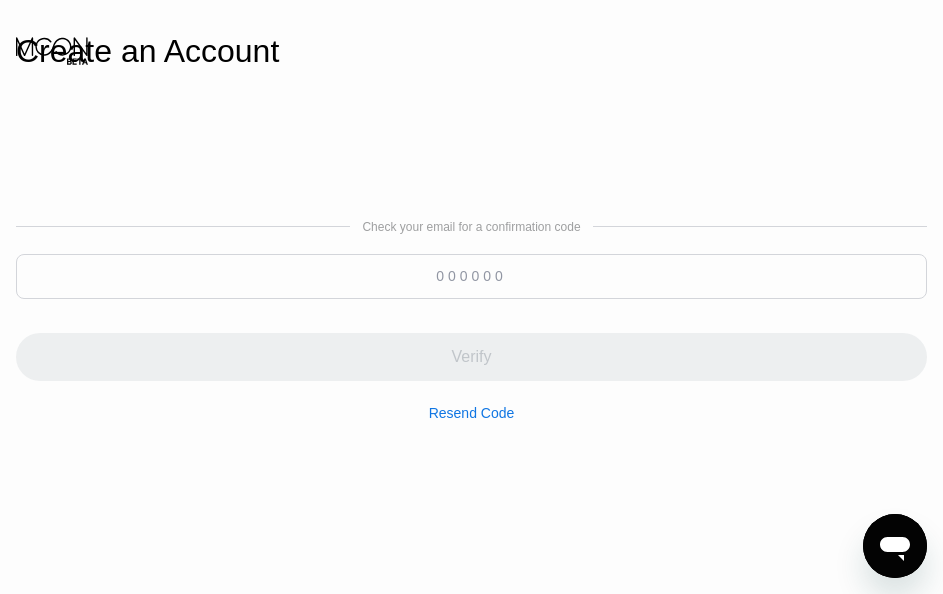 click at bounding box center [471, 276] 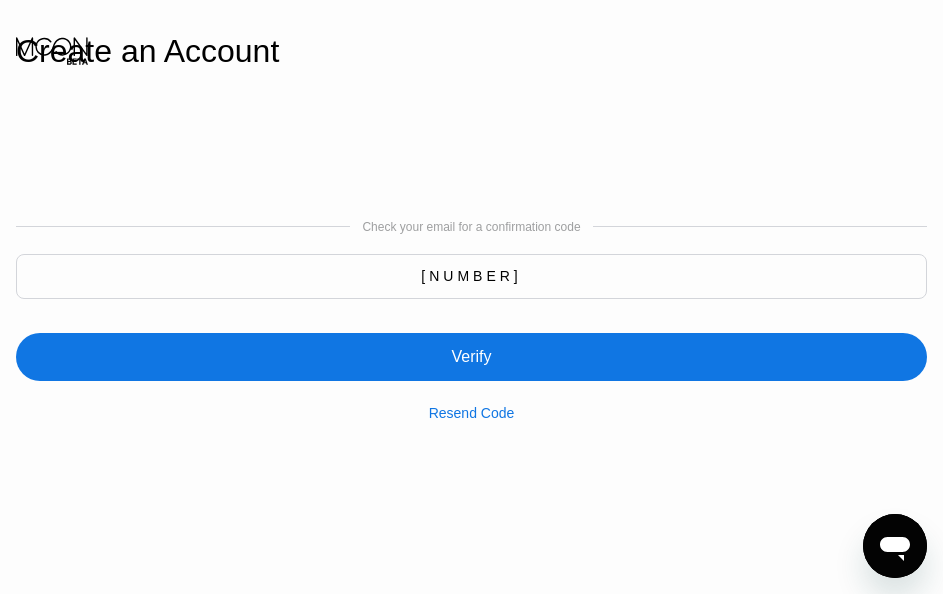 type on "799514" 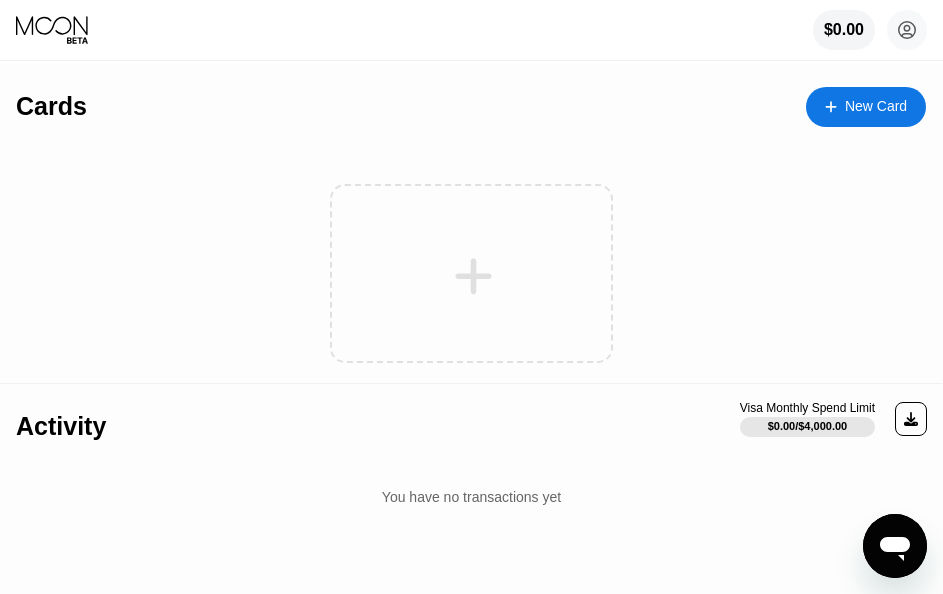 click at bounding box center [471, 273] 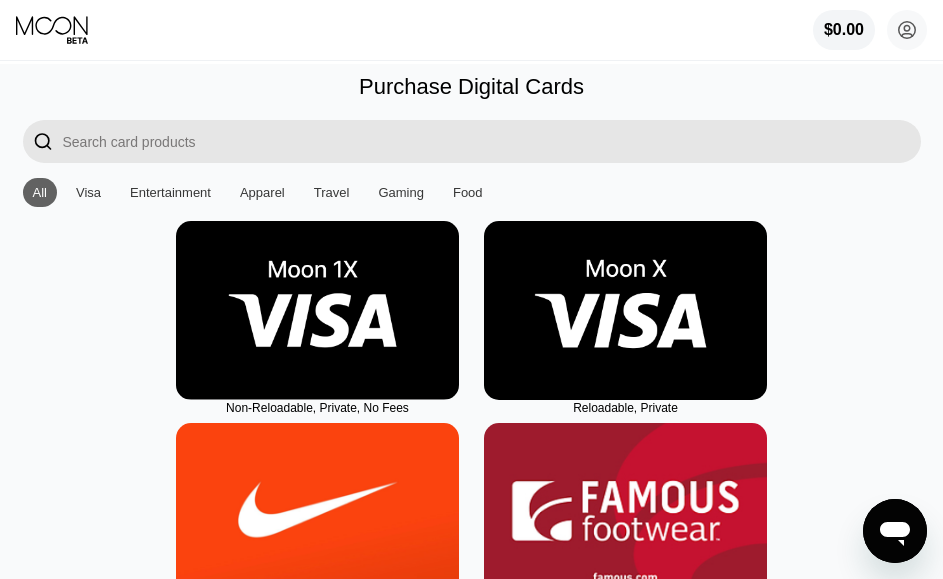 click at bounding box center (317, 310) 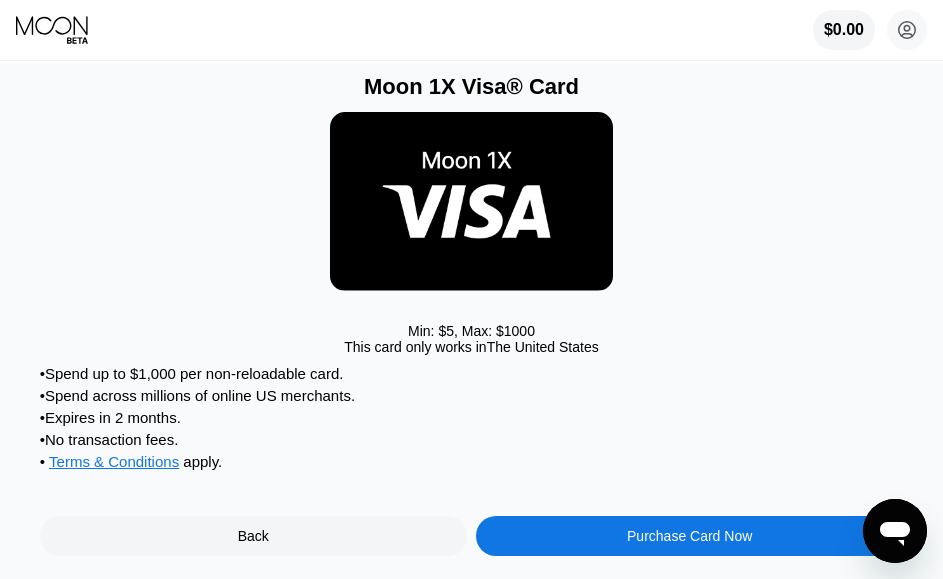 click on "Purchase Card Now" at bounding box center (689, 536) 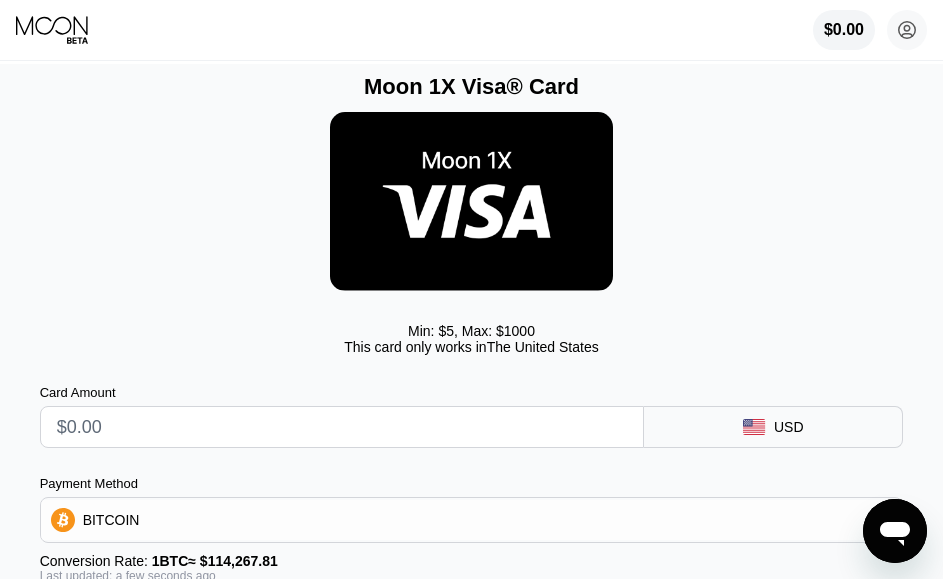 click at bounding box center [342, 427] 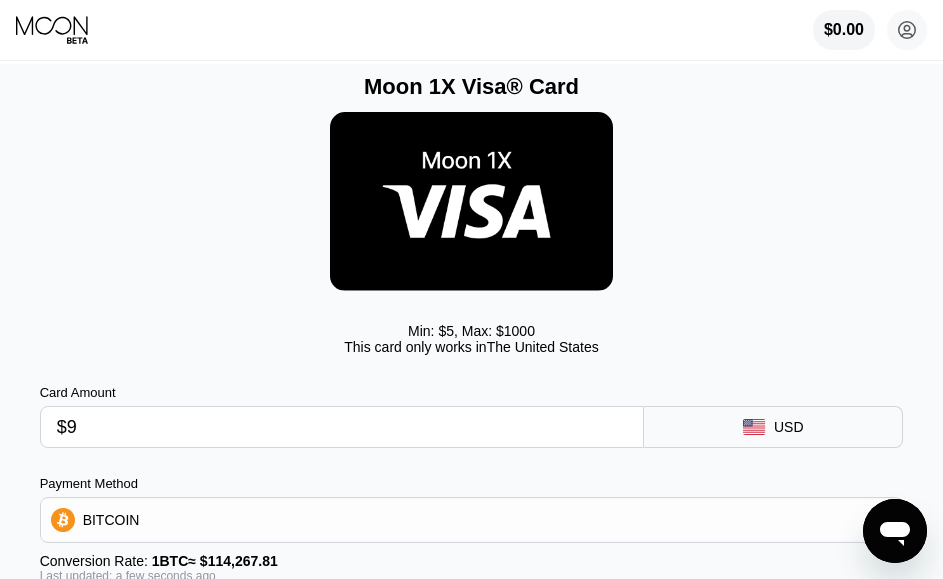 type on "0.00009181" 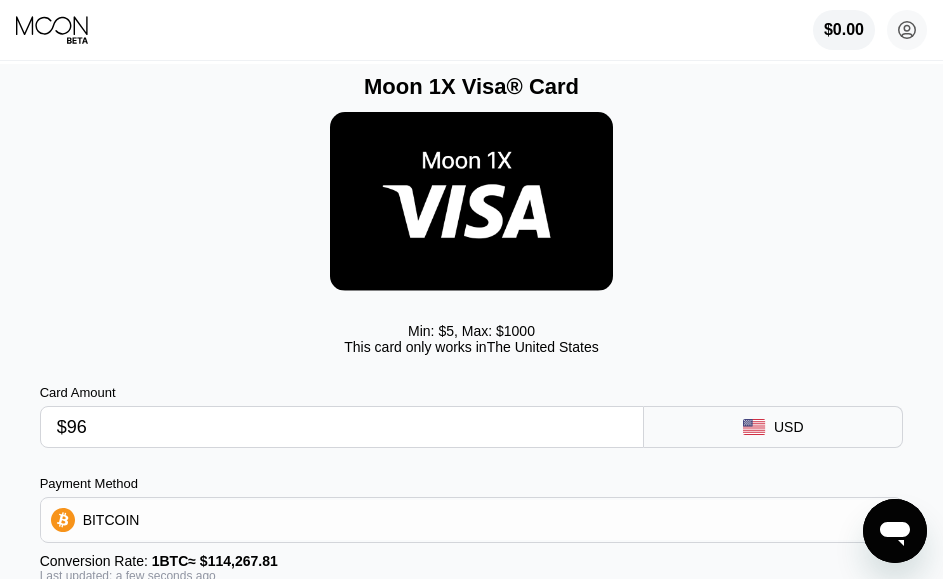 type on "0.00085318" 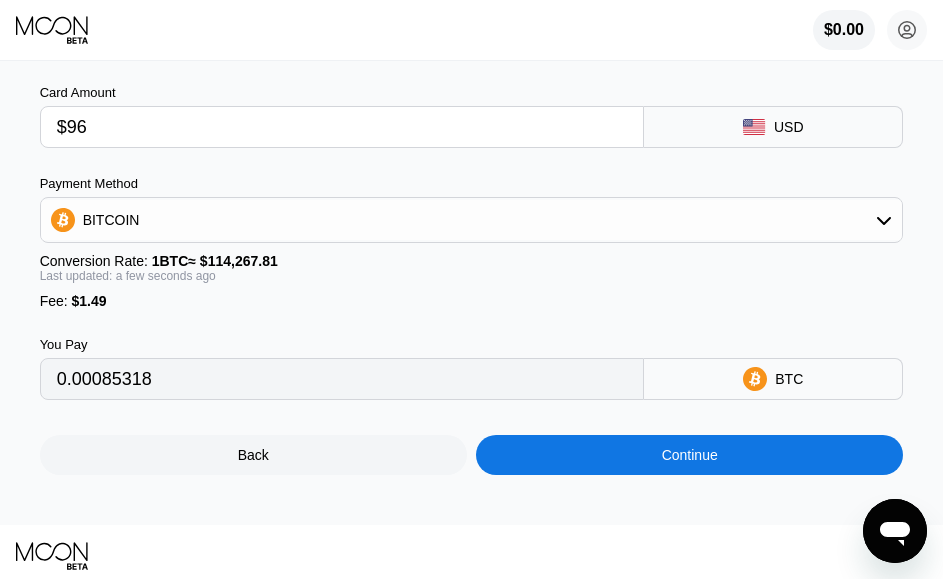 click on "Continue" at bounding box center (690, 455) 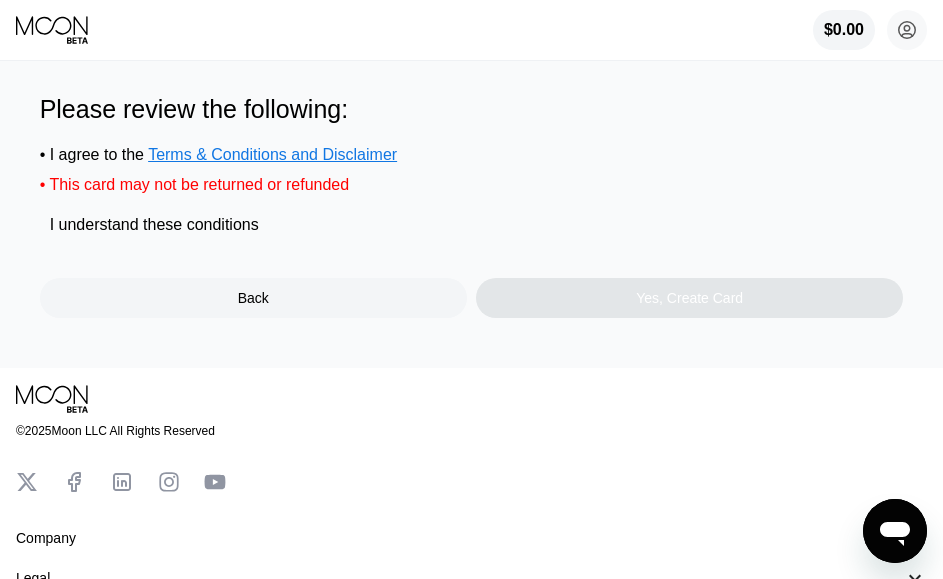 scroll, scrollTop: 0, scrollLeft: 0, axis: both 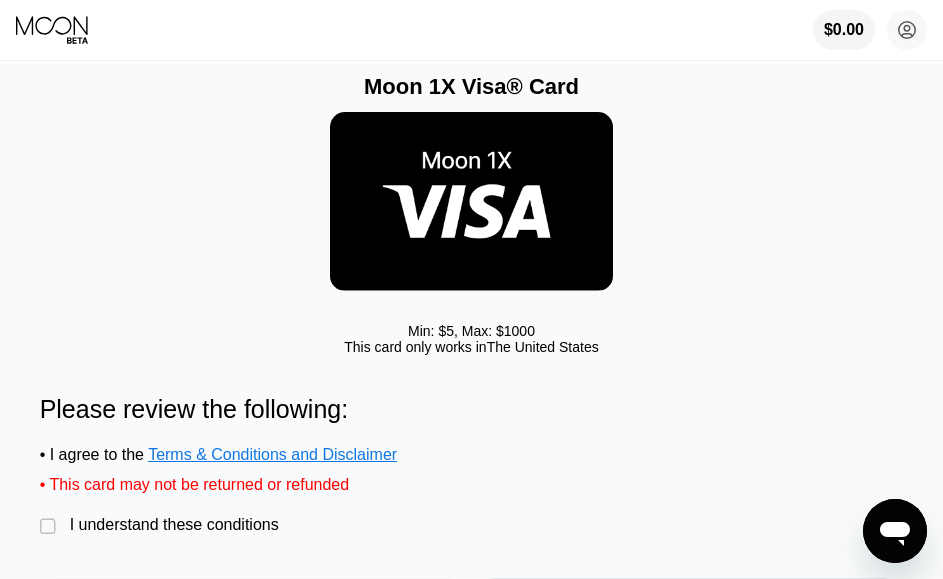 click on "I understand these conditions" at bounding box center [174, 525] 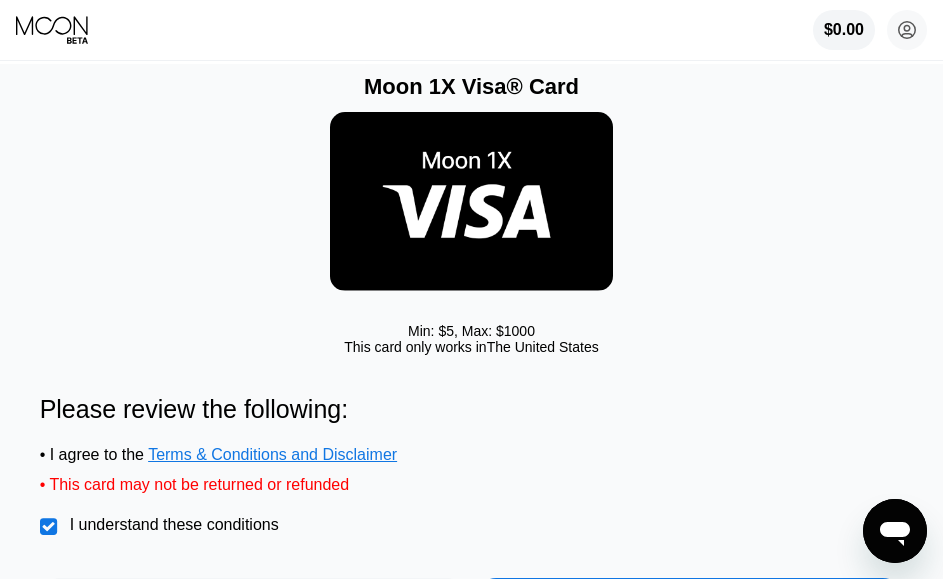 scroll, scrollTop: 200, scrollLeft: 0, axis: vertical 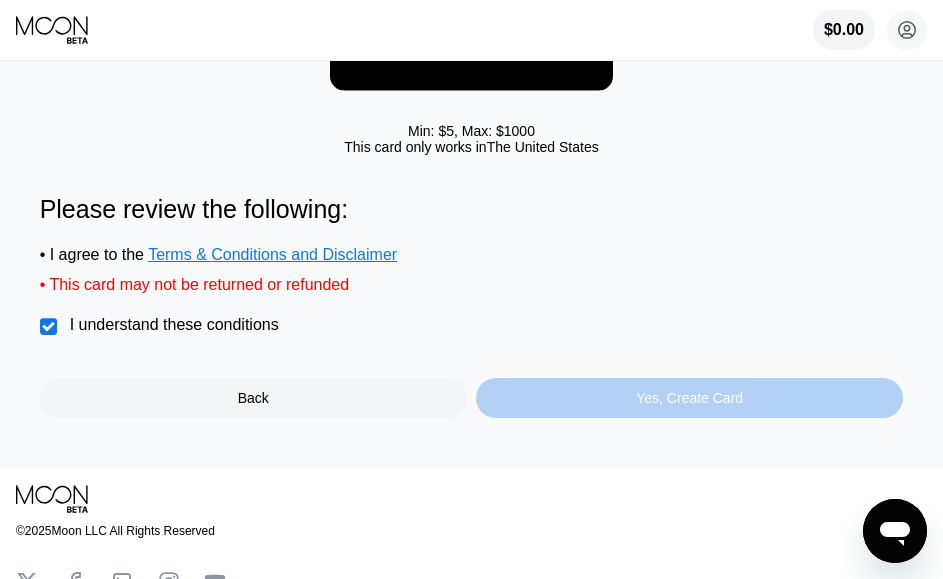 click on "Yes, Create Card" at bounding box center (689, 398) 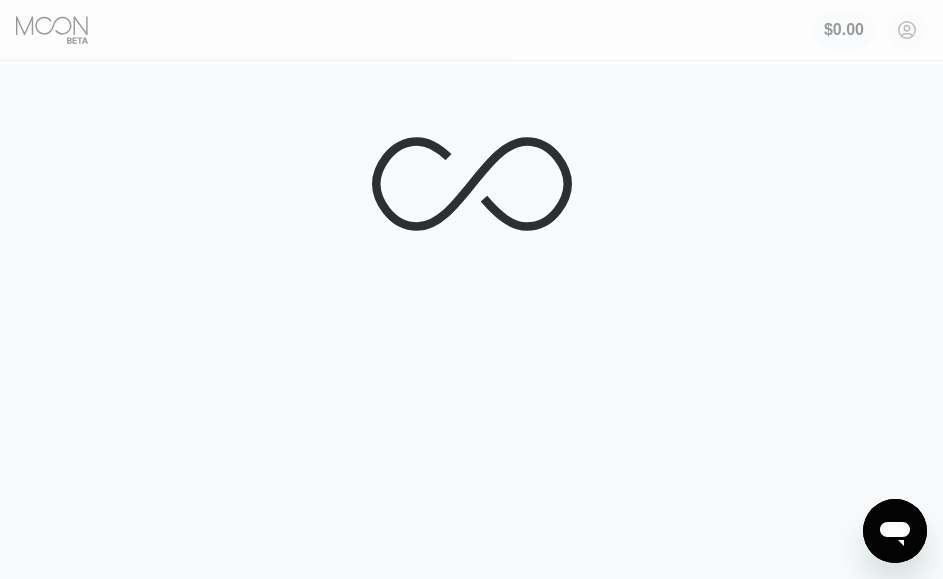 scroll, scrollTop: 0, scrollLeft: 0, axis: both 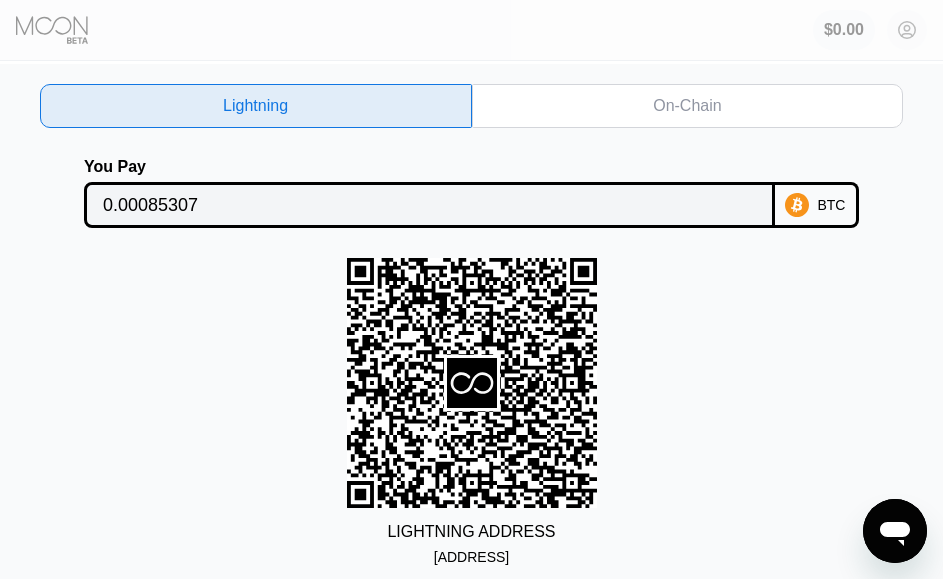 click on "On-Chain" at bounding box center [687, 106] 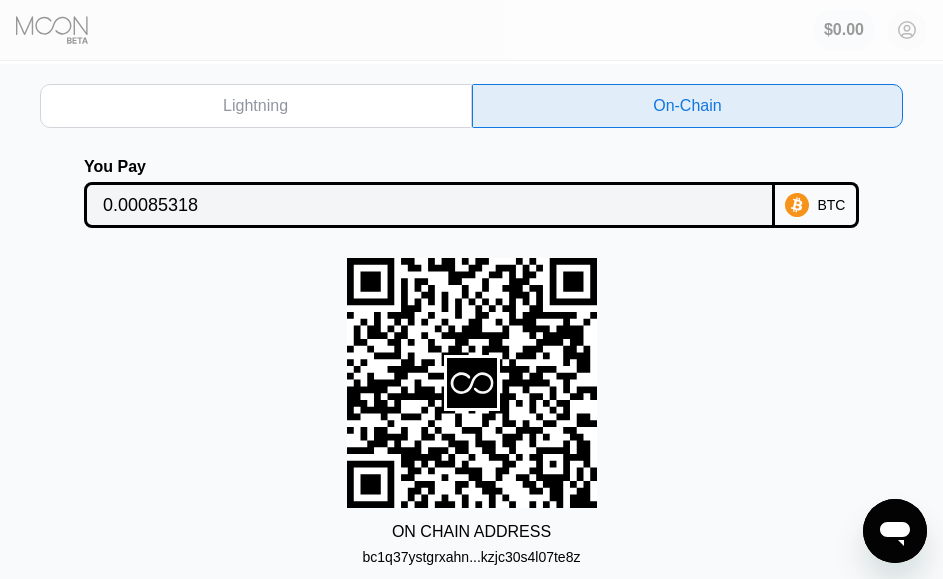 scroll, scrollTop: 0, scrollLeft: 0, axis: both 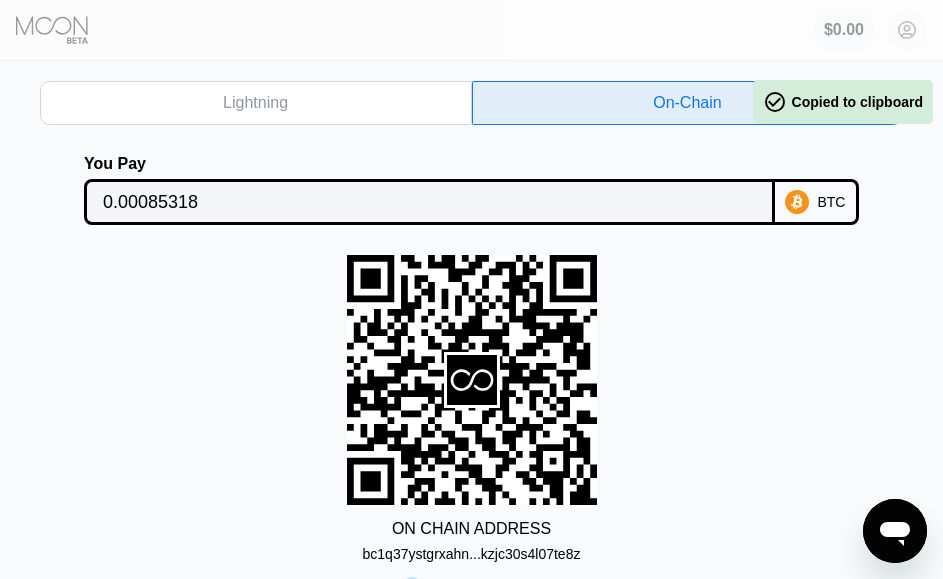 drag, startPoint x: 668, startPoint y: 483, endPoint x: 491, endPoint y: 563, distance: 194.23955 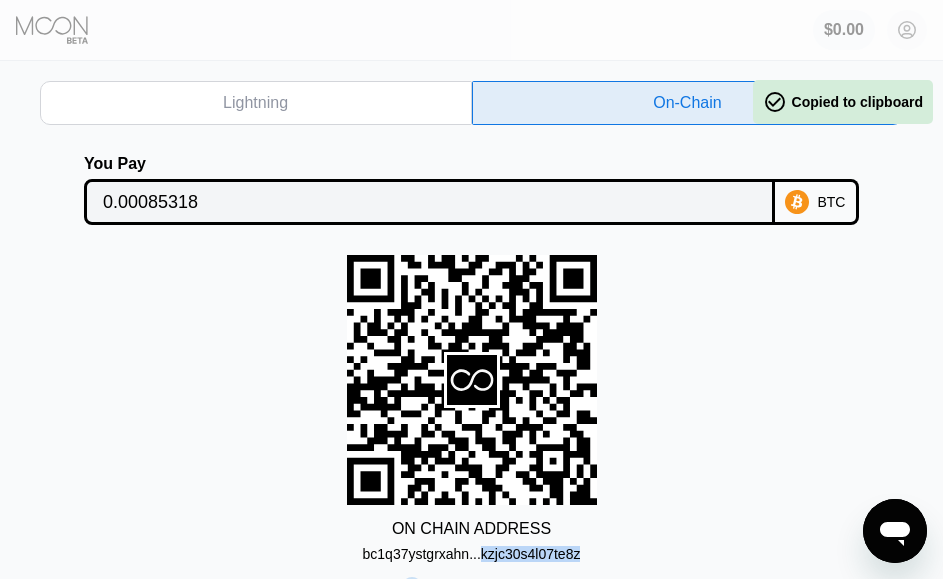 click on "[CRYPTO_ADDRESS]" at bounding box center [472, 554] 